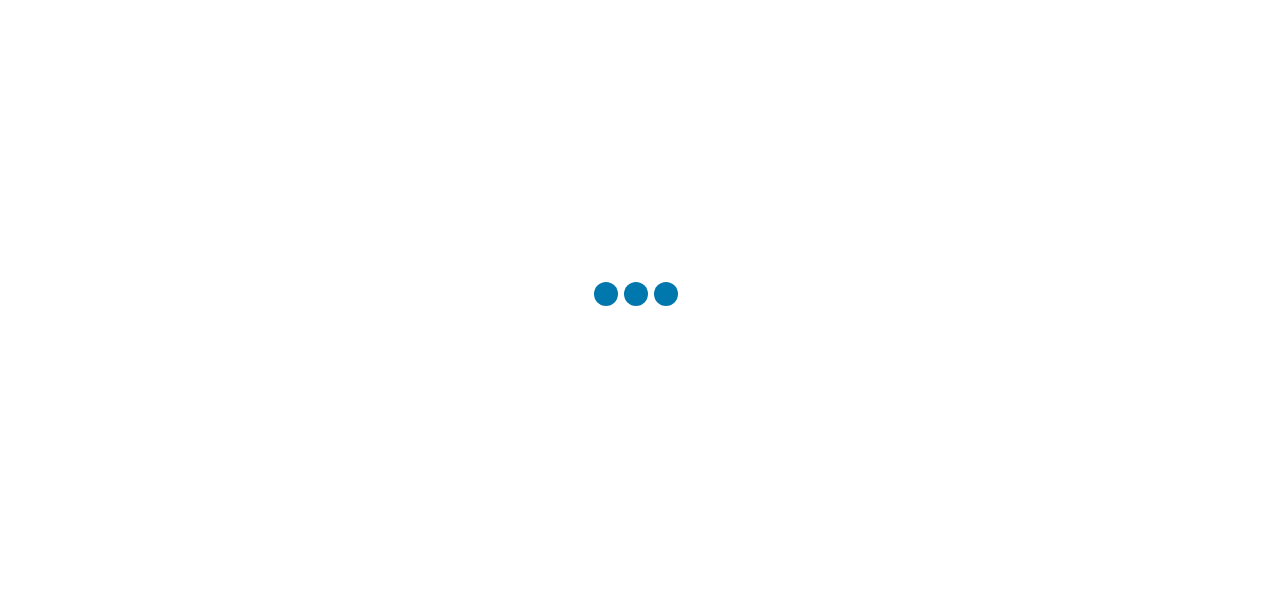 scroll, scrollTop: 0, scrollLeft: 0, axis: both 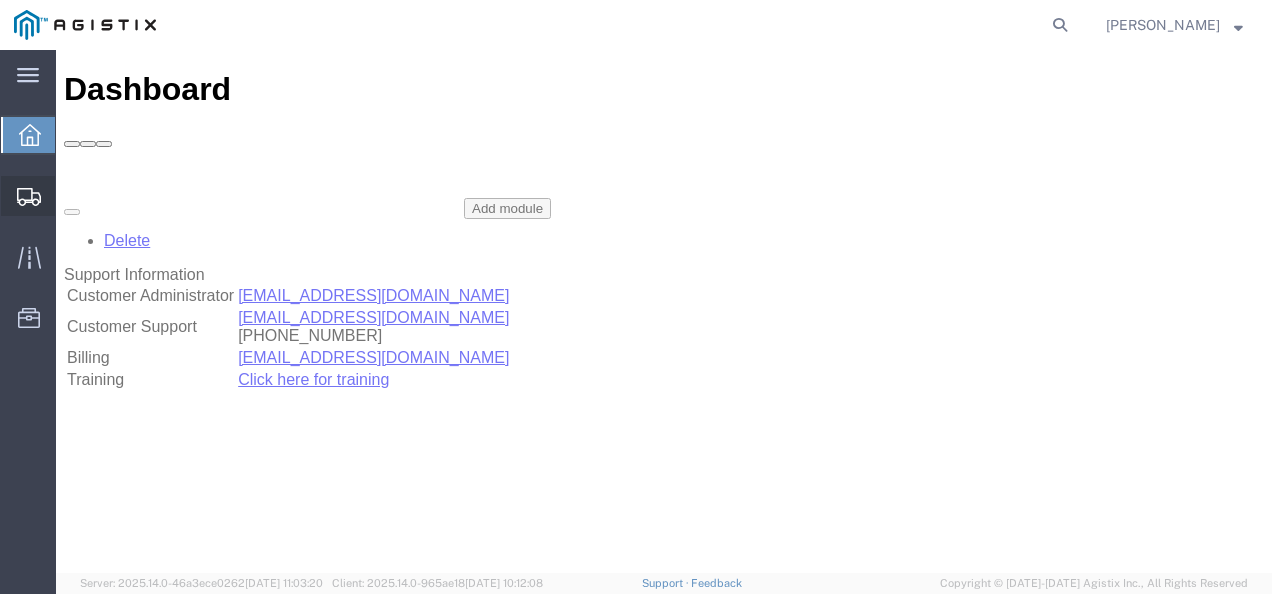 click on "Shipments" 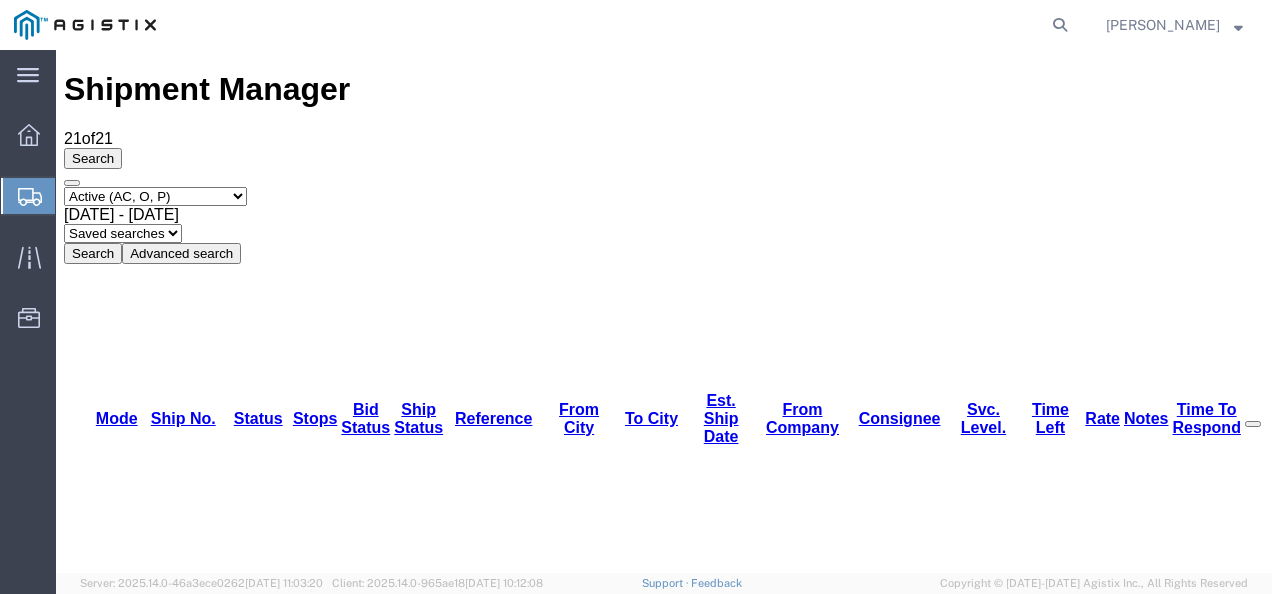 click on "56155749" at bounding box center (161, 1256) 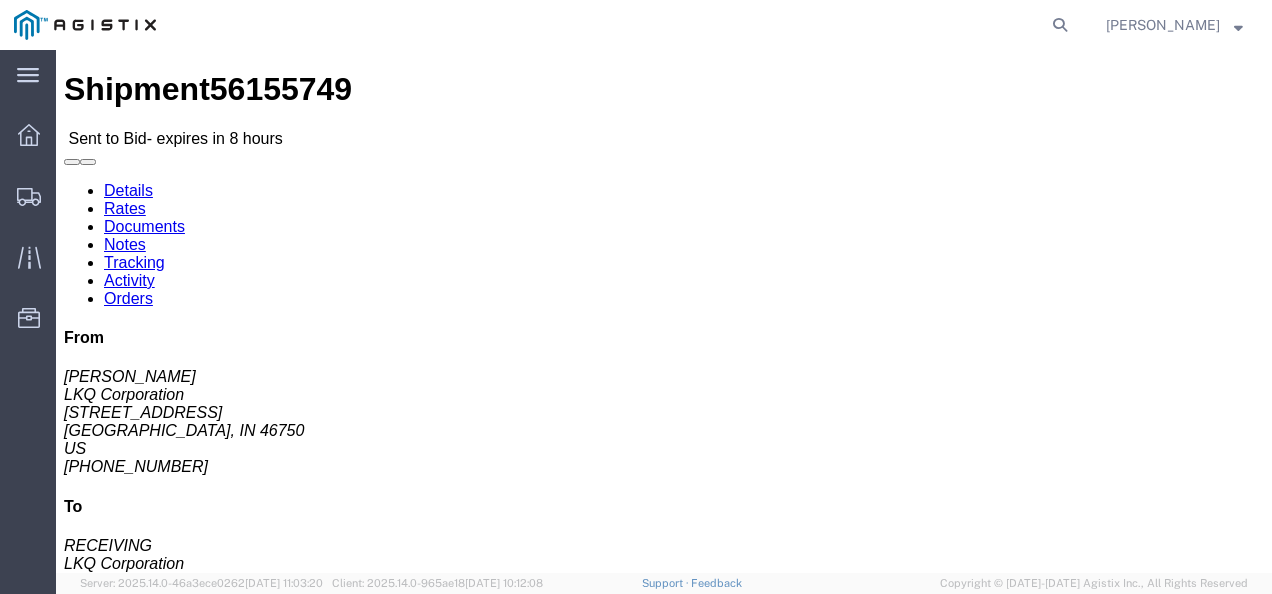 click on "Shipment Detail
Ship From LKQ Corporation (DEE SNEAD) 3238 1870 Riverfork Drive W Huntington, IN 46750 United States 260-359-7402 Ship To
LKQ Corporation (RECEIVING) 3198 13642 Orden Dr Santa Fe Springs, CA 90670 United States 800-525-3667
Pickup & Delivery Dates
07/14/2025  07:00
-
07/14/2025  17:00 Edit Date and Time
Pickup Date:
Pickup Start Date Pickup Start Time Pickup Open Date and Time Jul 14 2025 7:00 AM Pickup Close Date Pickup Close Time
Pickup Close Date and Time
Jul 14 2025 5:00 PM
Delivery by Date
Delivery Start Date Delivery Start Time
Deliver Open Date and Time
Deliver Close Date Deliver Close Time
Deliver Close Date and Time
Notify carrier of changes
Cancel
Save
Open Time 7:00 AM Cancel Apply   Close Time 5:00 PM Cancel Apply   Open Time 6:00 PM" 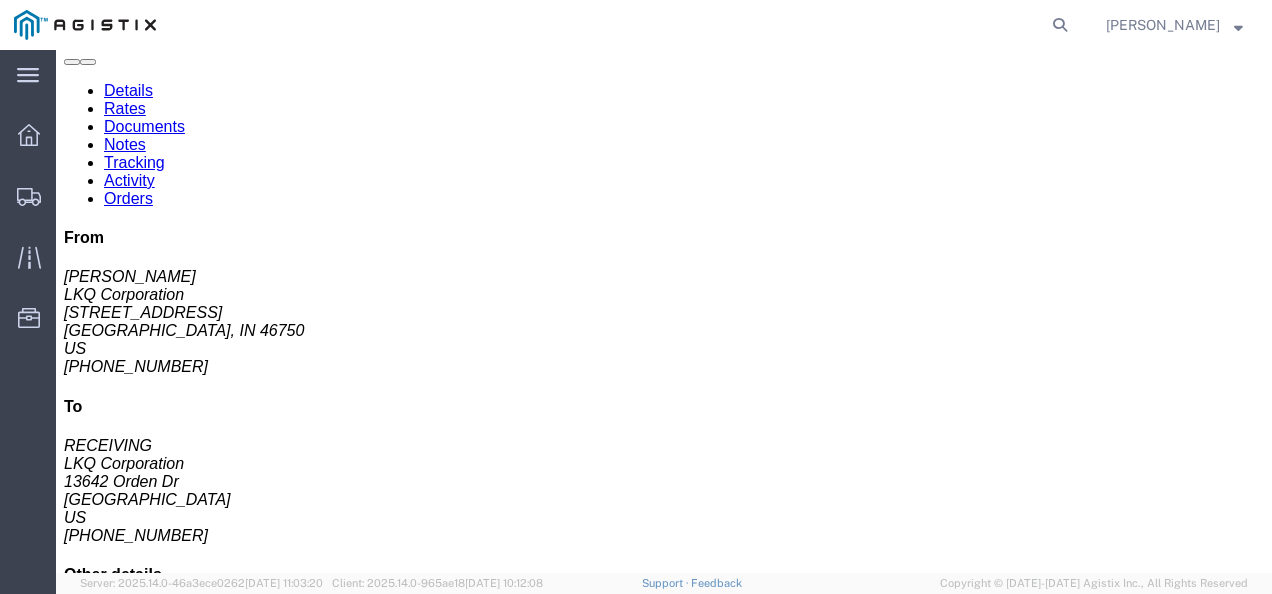 drag, startPoint x: 397, startPoint y: 274, endPoint x: 359, endPoint y: 255, distance: 42.48529 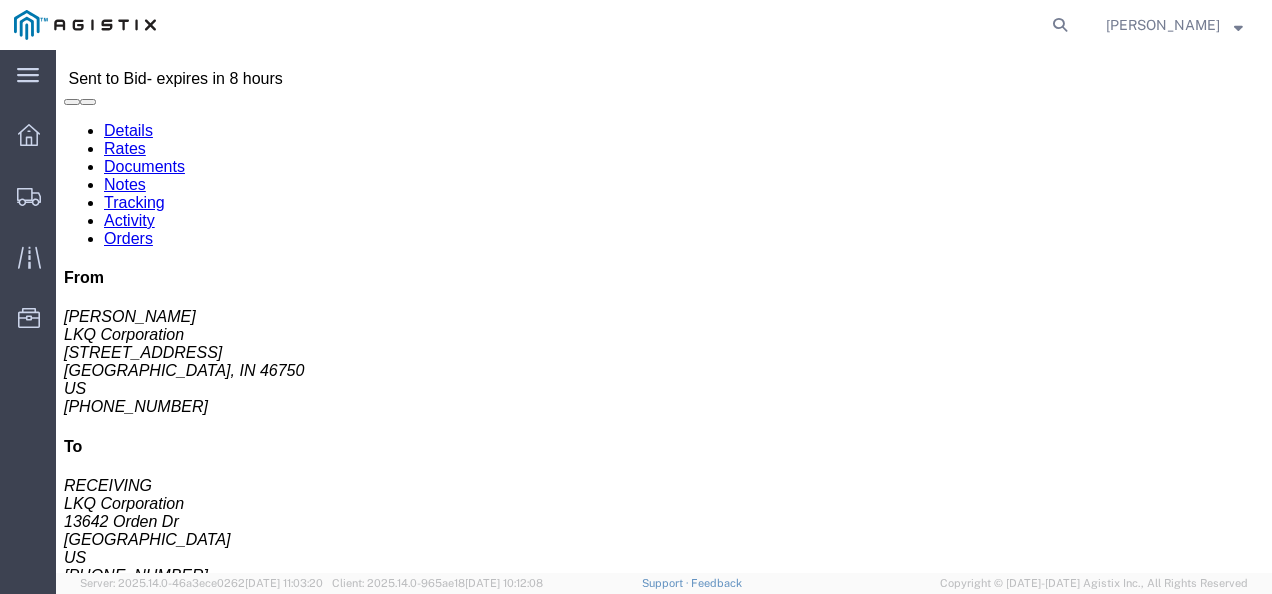 scroll, scrollTop: 0, scrollLeft: 0, axis: both 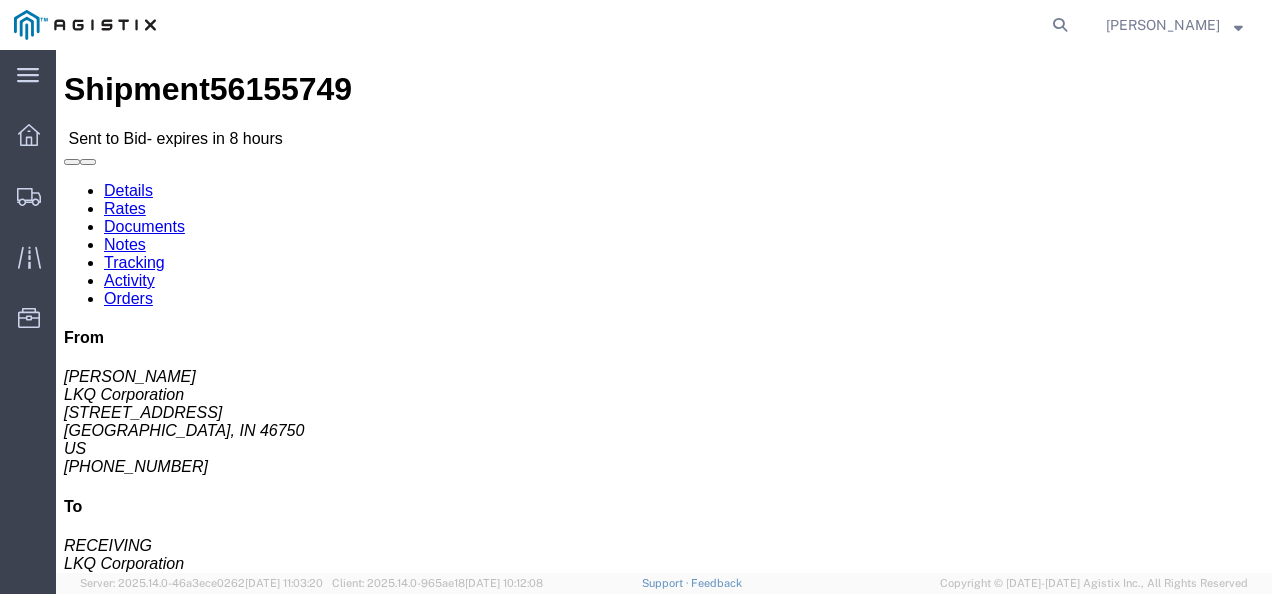 click on "Rates" 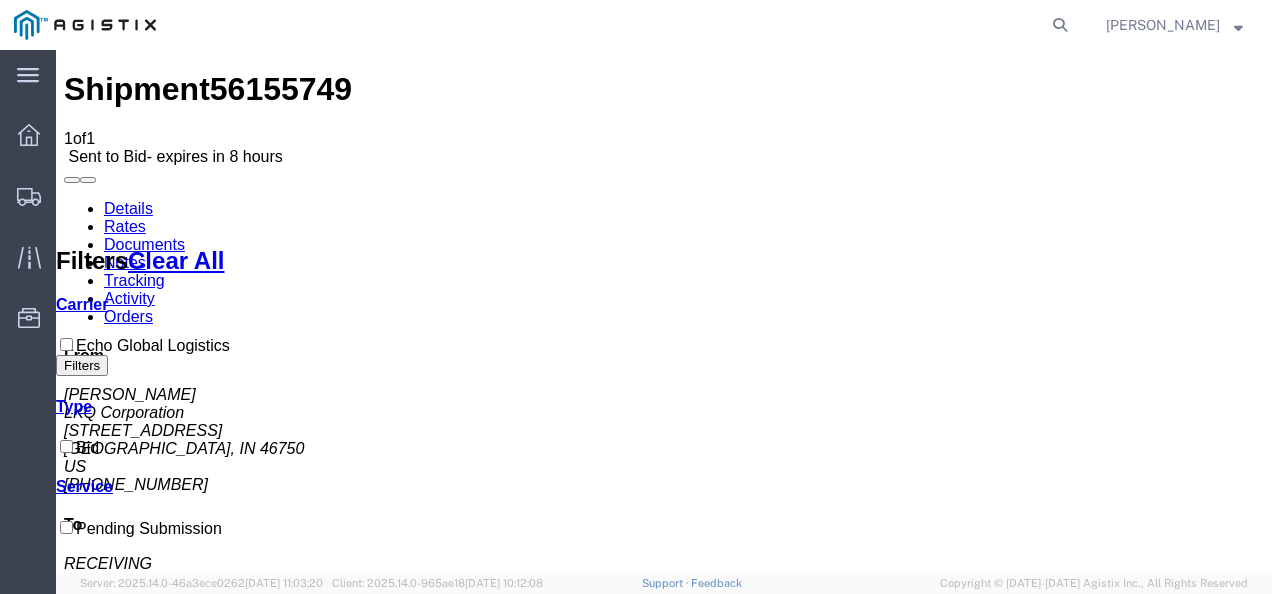 click on "No Bid" at bounding box center [716, 1381] 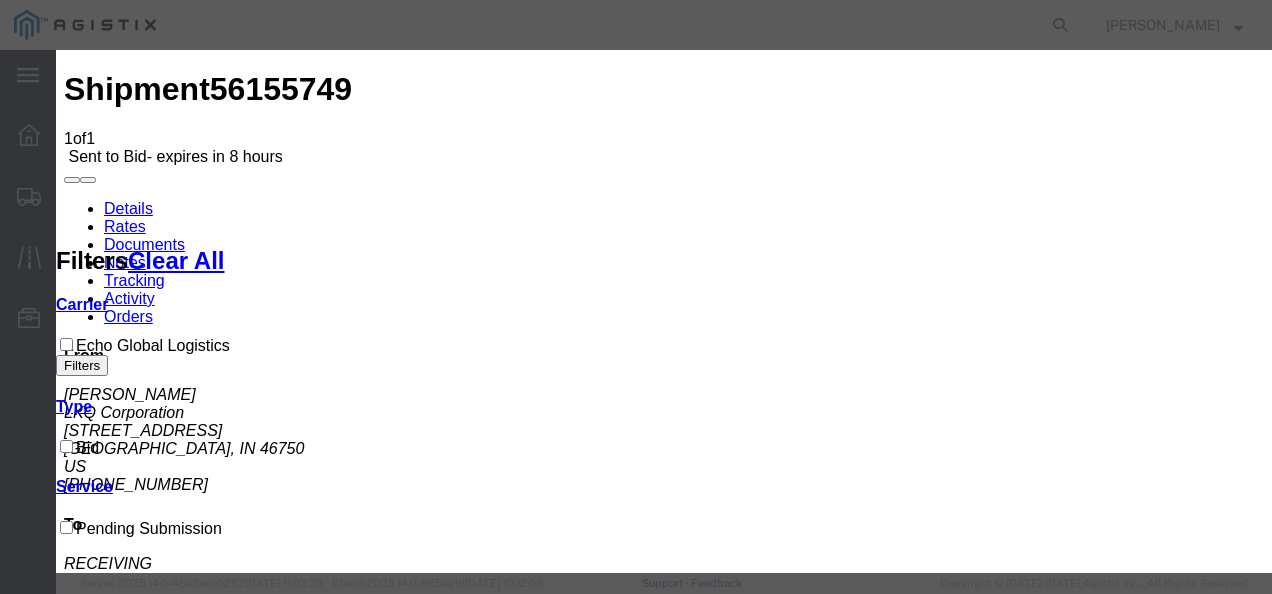 drag, startPoint x: 400, startPoint y: 231, endPoint x: 400, endPoint y: 244, distance: 13 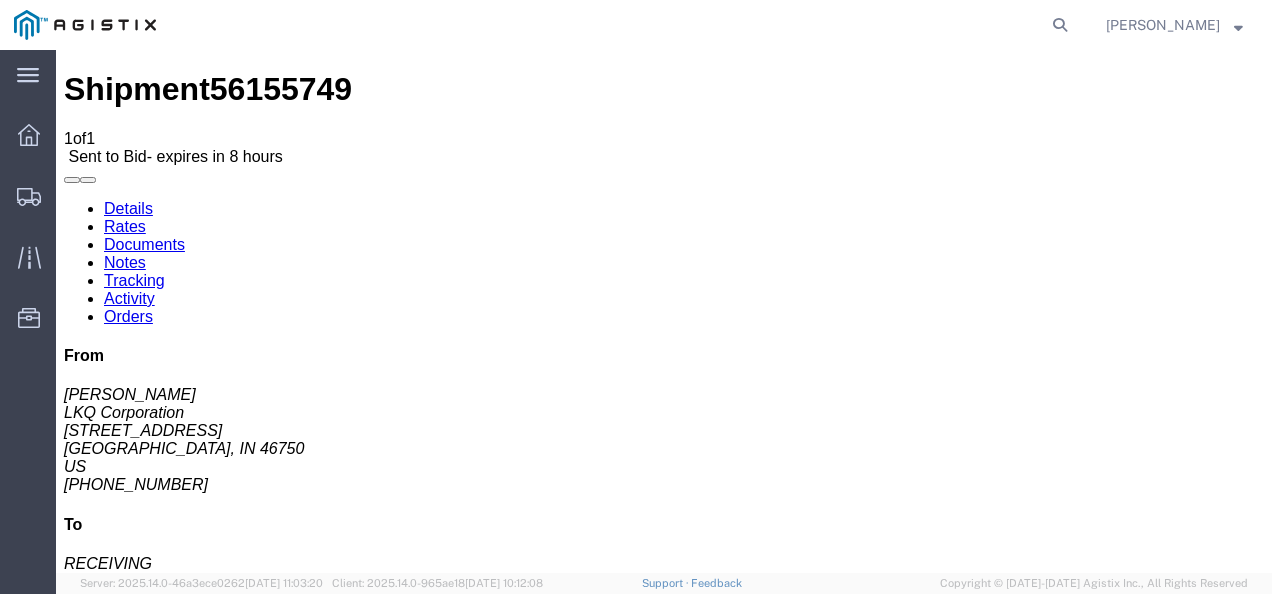 drag, startPoint x: 344, startPoint y: 354, endPoint x: 88, endPoint y: 190, distance: 304.0263 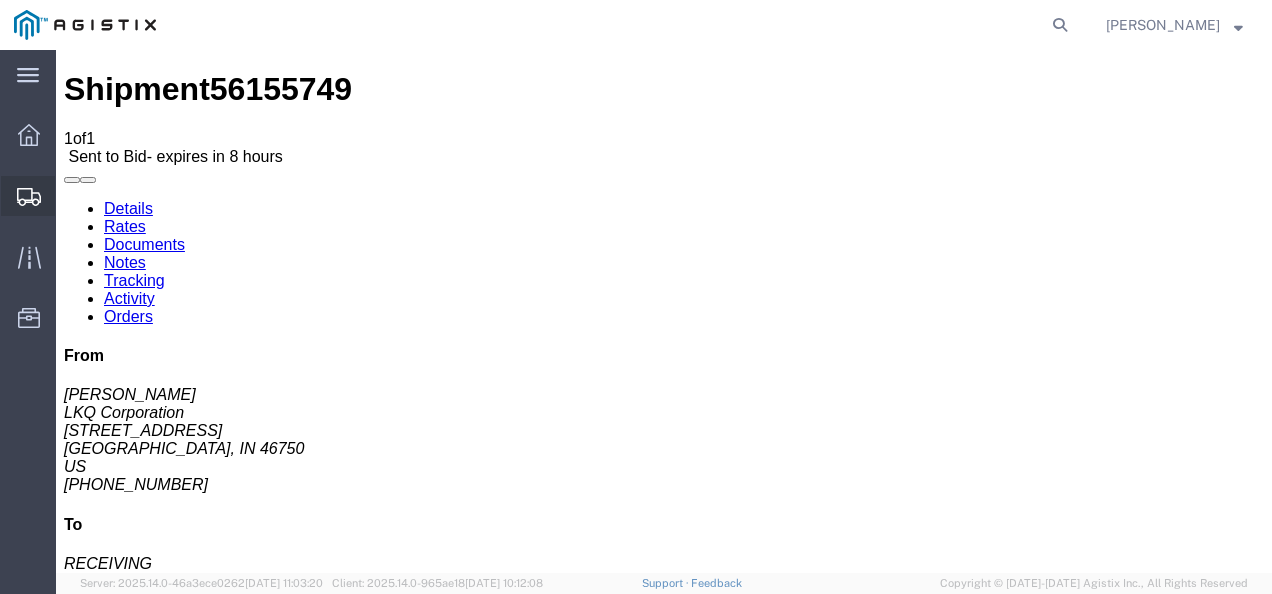 click on "Shipments" 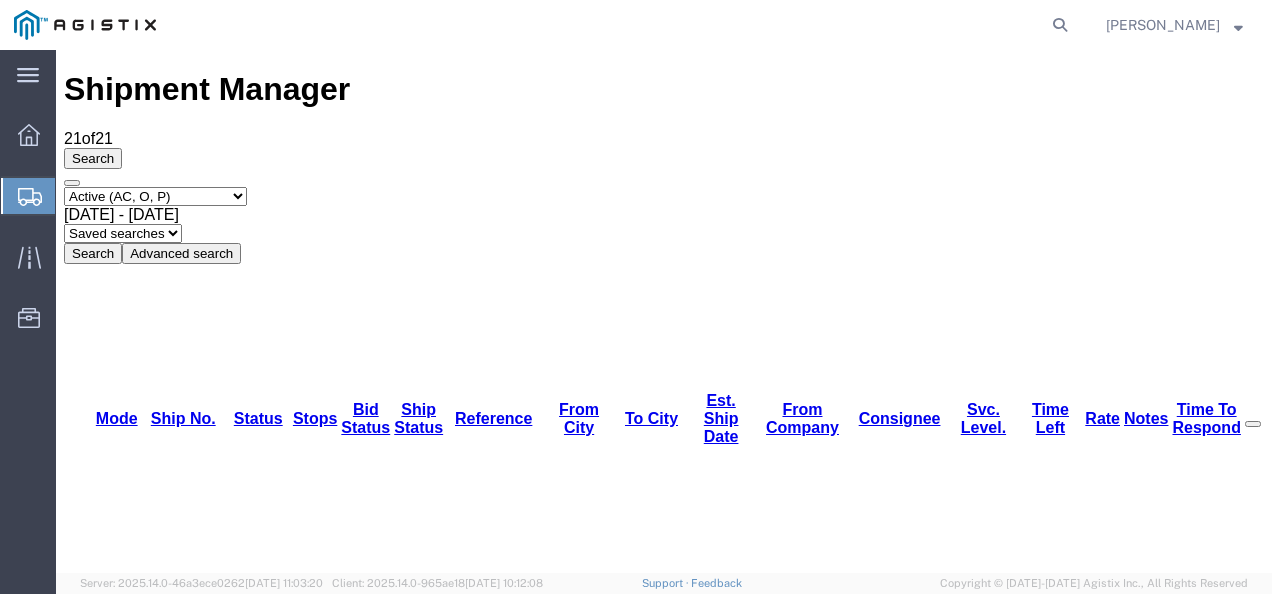 click on "56155581" at bounding box center (161, 1680) 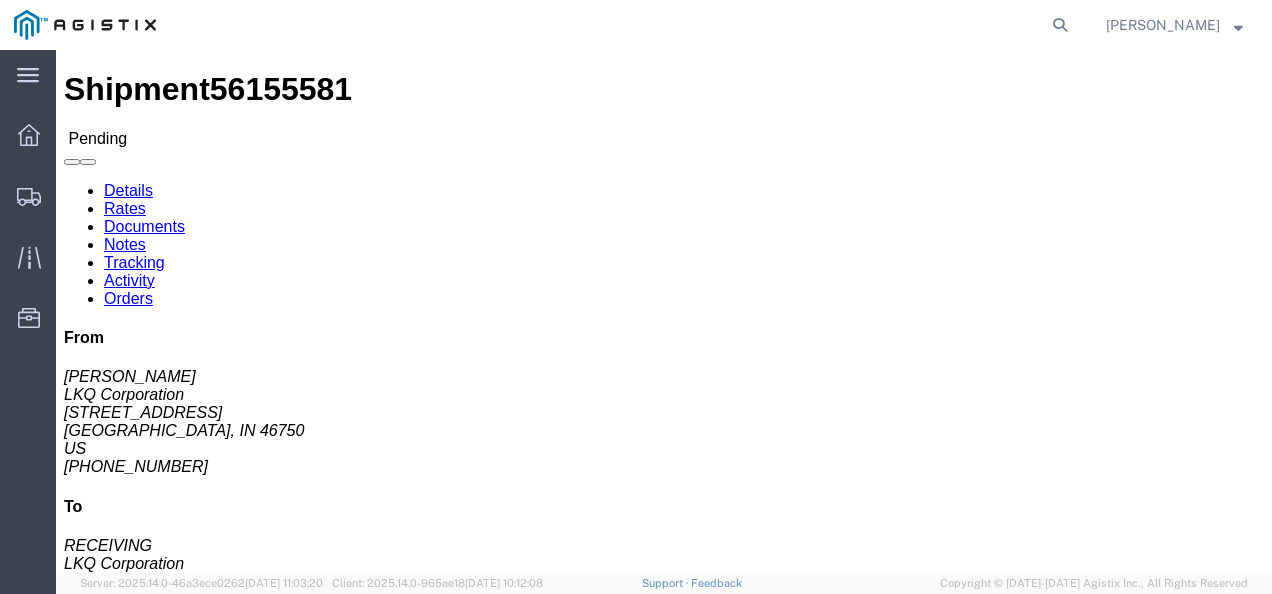 click on "Ship From LKQ Corporation (DEE SNEAD) 3238 1870 Riverfork Drive W Huntington, IN 46750 United States 260-359-7402 Ship To
LKQ Corporation (RECEIVING) 3198 13642 Orden Dr Santa Fe Springs, CA 90670 United States 800-525-3667
Pickup & Delivery Dates
07/14/2025  07:00
-
07/14/2025  17:00 Edit Date and Time
Pickup Date:
Pickup Start Date Pickup Start Time Pickup Open Date and Time Jul 14 2025 7:00 AM Pickup Close Date Pickup Close Time
Pickup Close Date and Time
Jul 14 2025 5:00 PM
Delivery by Date
Delivery Start Date Delivery Start Time
Deliver Open Date and Time
Deliver Close Date Deliver Close Time
Deliver Close Date and Time
Notify carrier of changes
Cancel
Save
Open Time 7:00 AM Cancel Apply   Close Time 5:00 PM Cancel Apply   Open Time 6:00 PM Cancel Apply   7:00 PM" 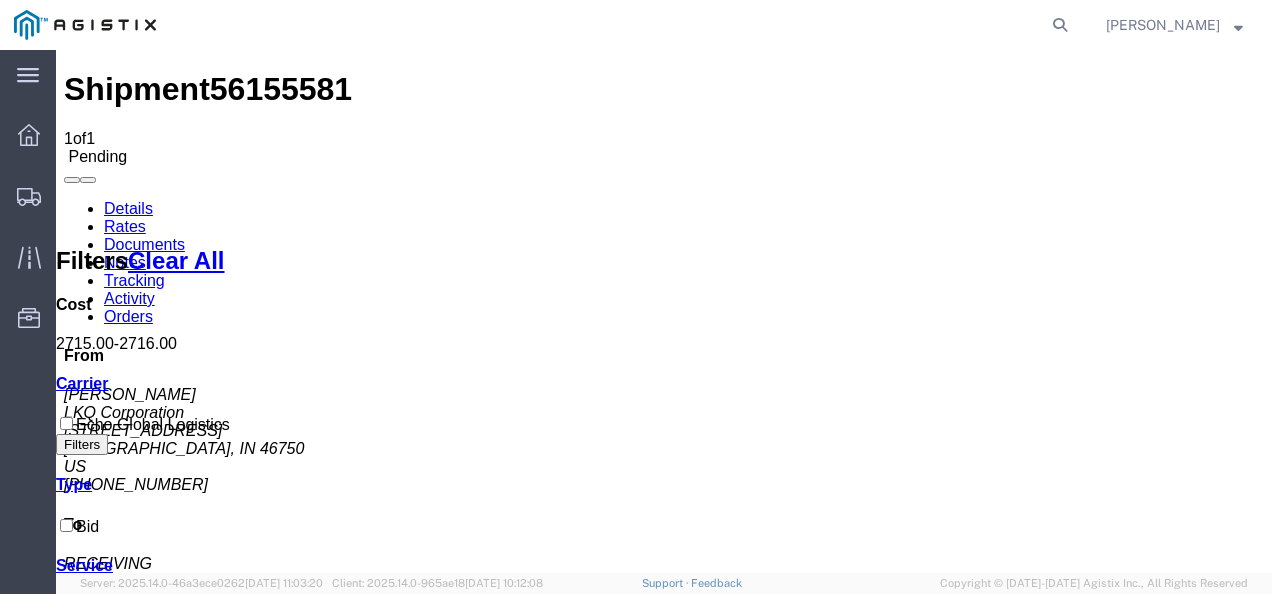 click on "Details" at bounding box center [128, 208] 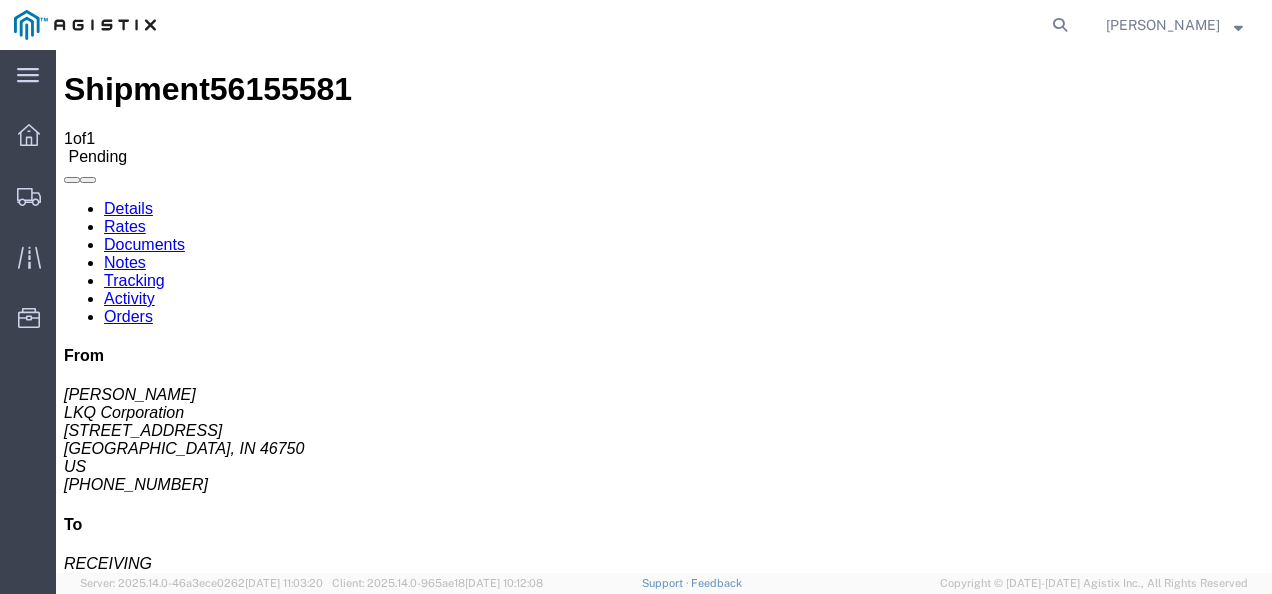 click on "Enter / Modify Bid" 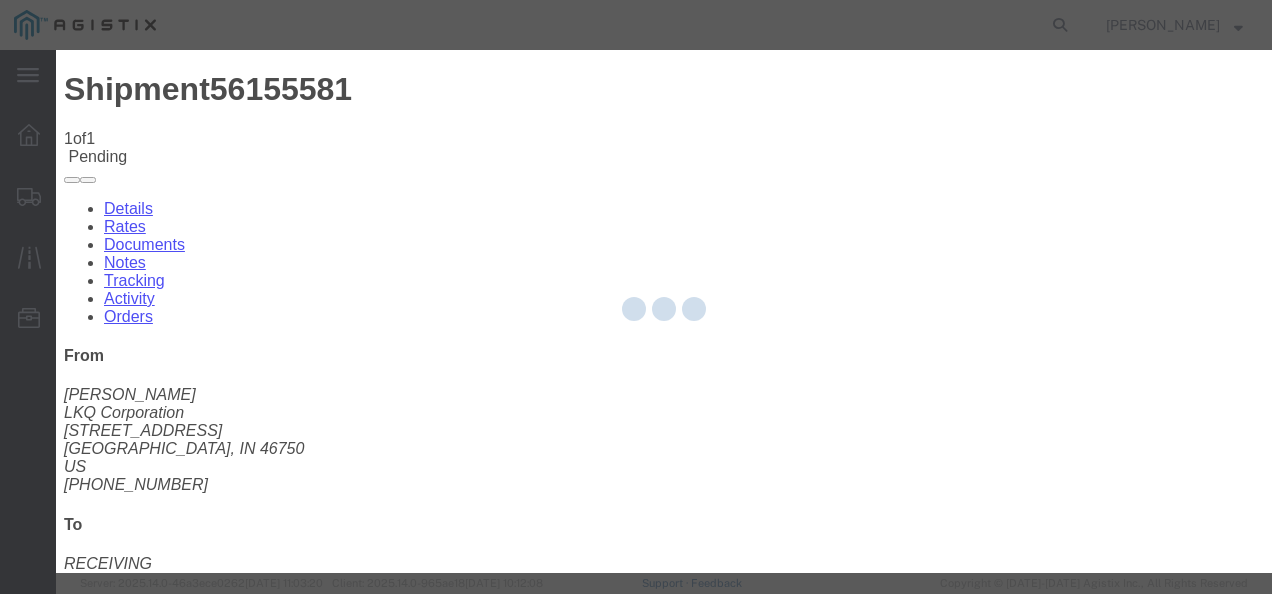 select on "4622" 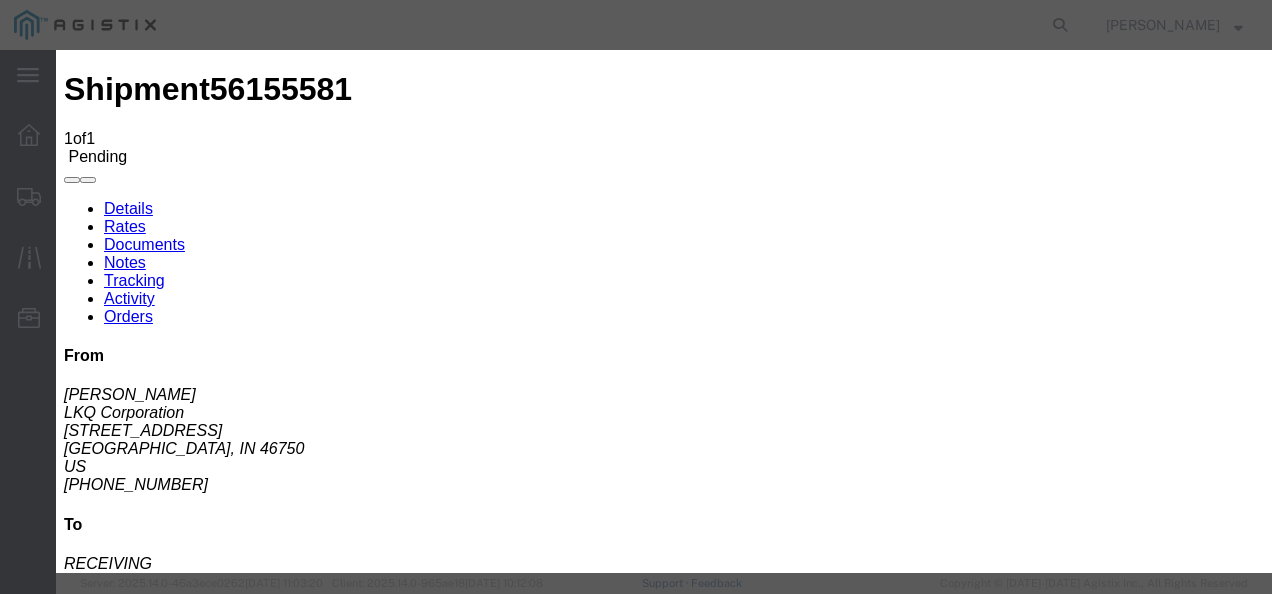 click on "ks_ga -
Echo Global Logistics -
TL Standard 3 - 5 Day" 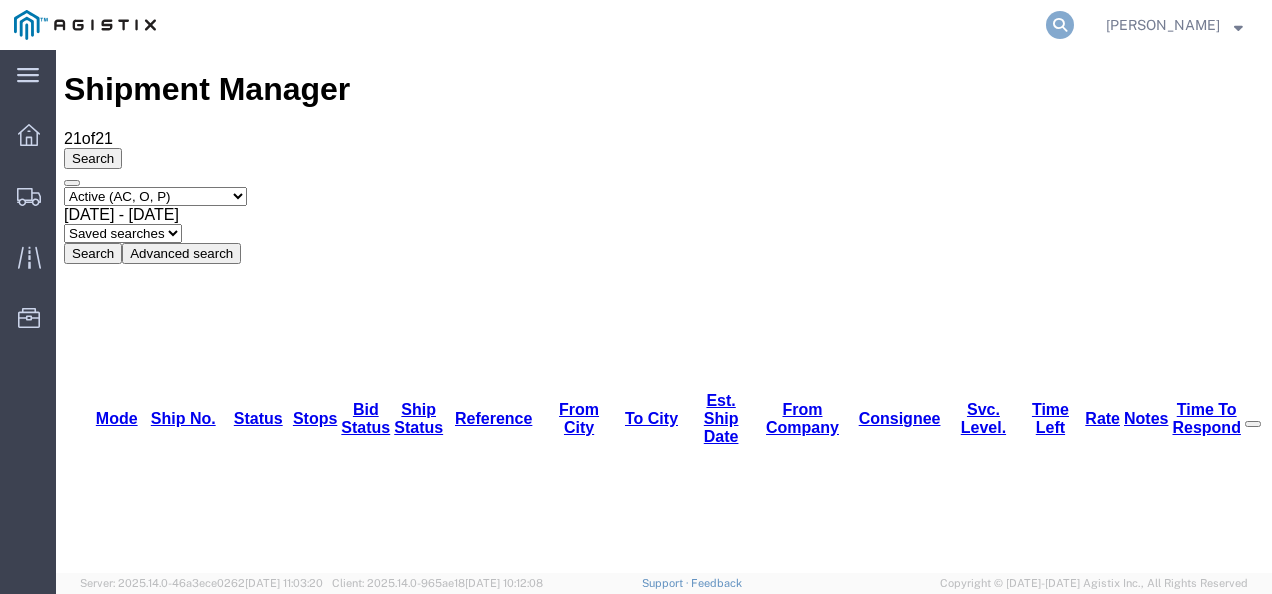 click 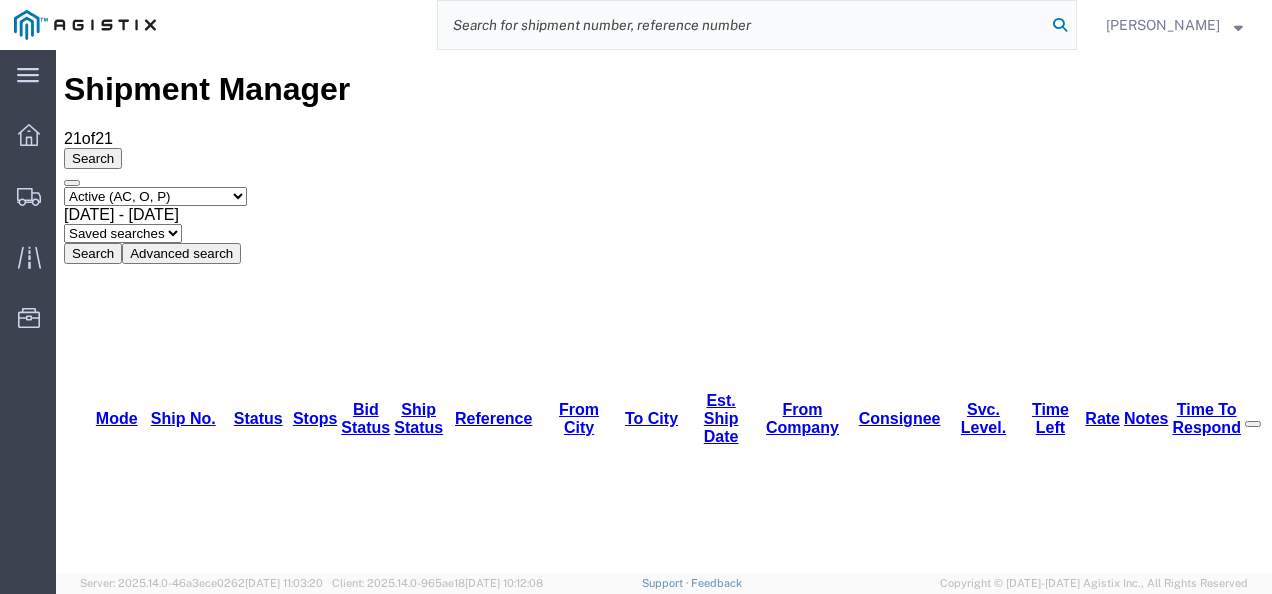 paste on "56113828" 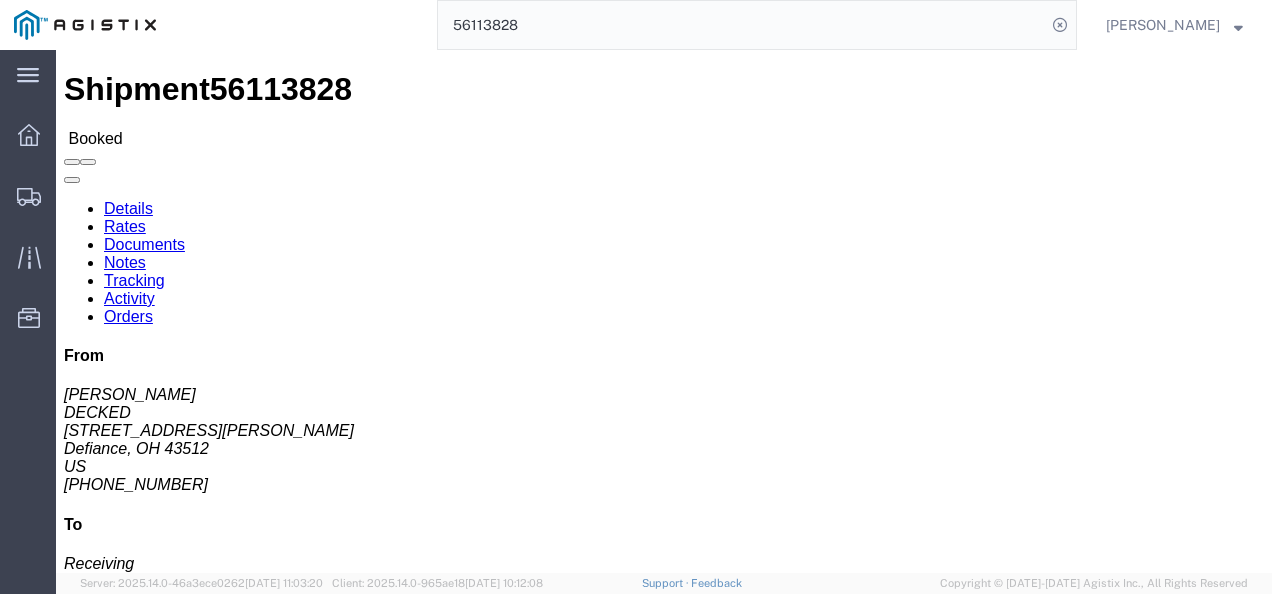 click on "Leg 1 - Truckload Vehicle 1: Standard Dry Van (53 Feet) Number of trucks: 1" 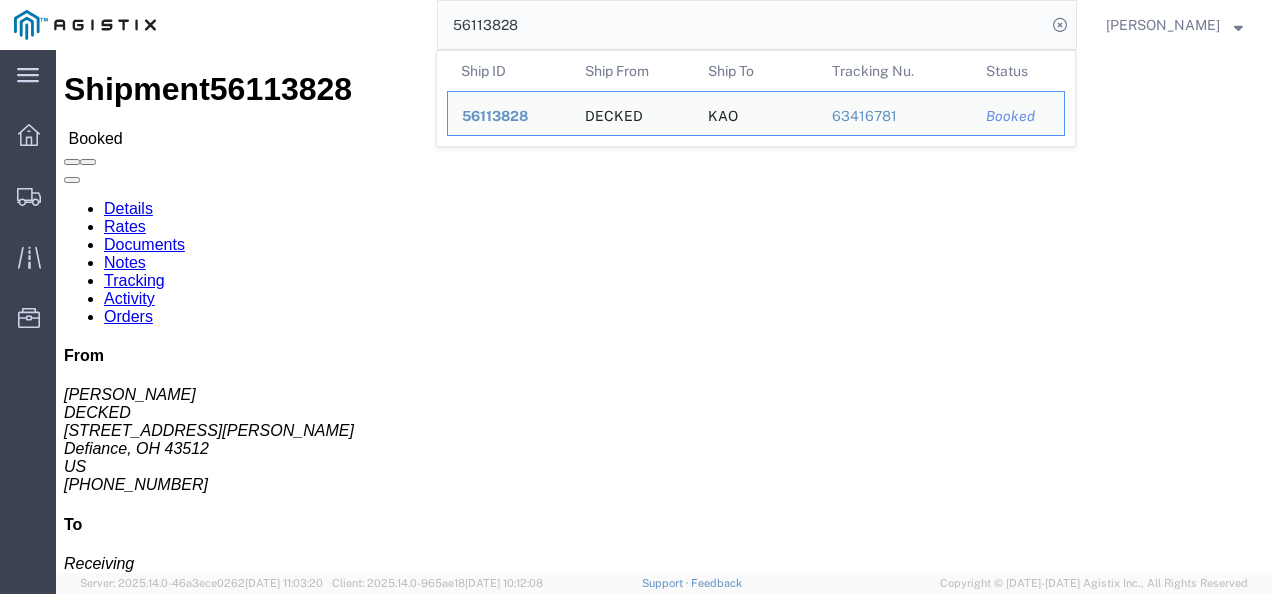 click on "56113828" 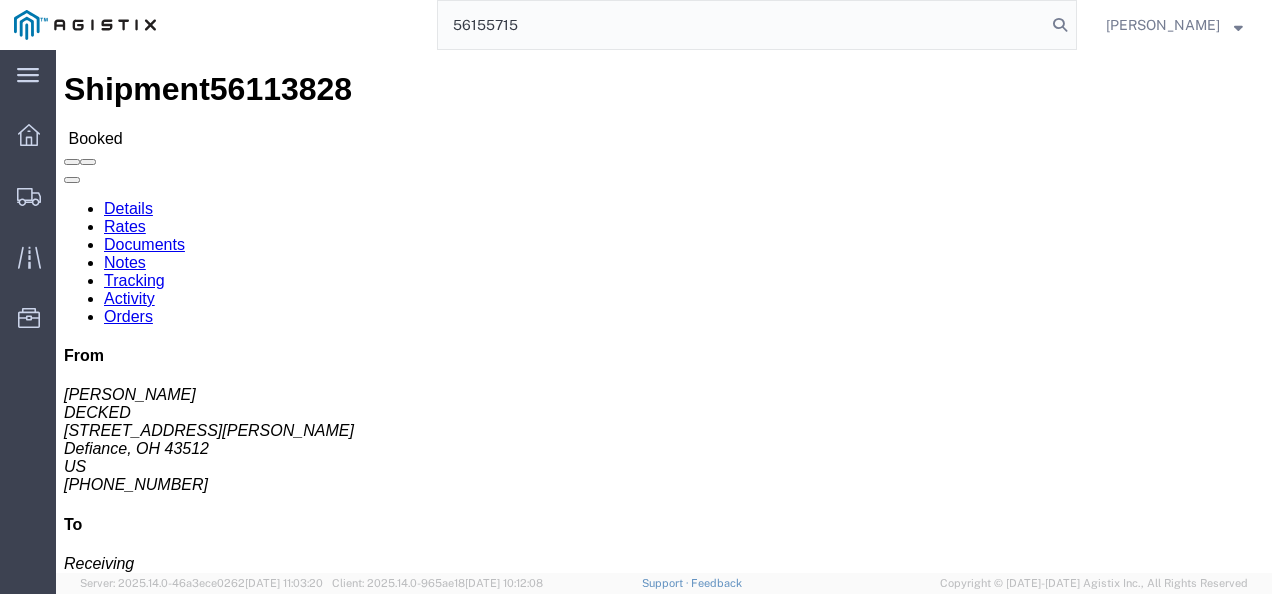 type on "56155715" 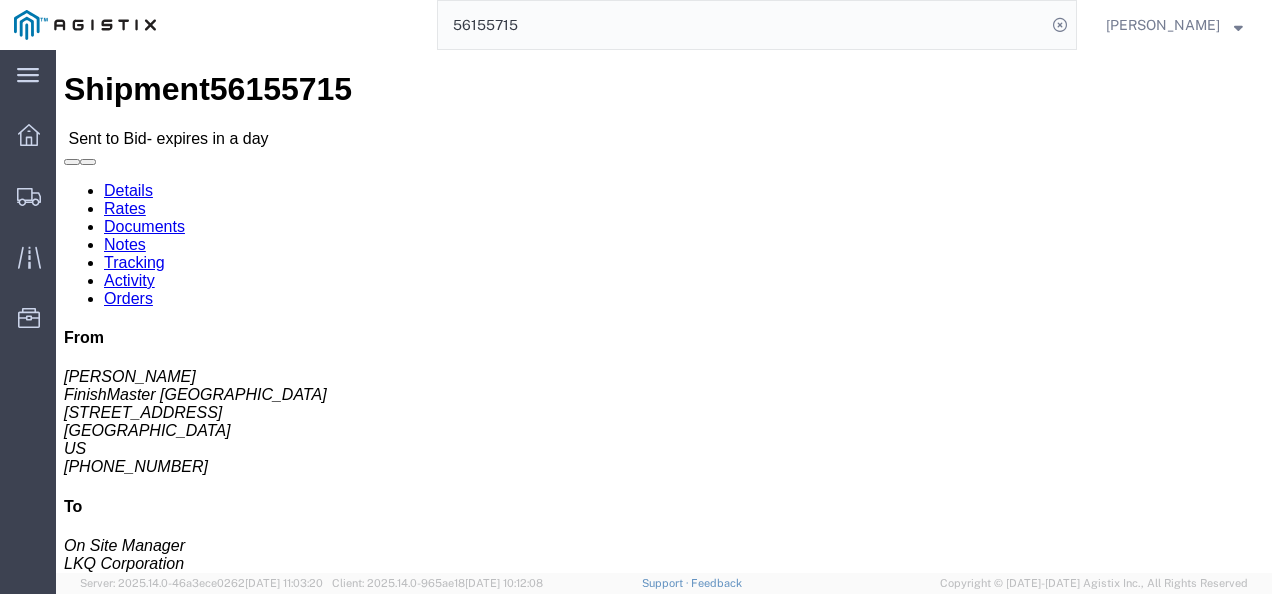 click on "Shipment Detail
Ship From FinishMaster Grand Rapids (Joshua Vrooman) 3370 4259 40th St. SE Kentwood, MI 49512 United States 616-552-61811 jxvrooman@lkqcorp.com Ship To
LKQ Corporation (On Site Manager) 3197 5830 A Green Pointe Drive S Suite A Groveport, OH 43125 United States 614-489-5349
Pickup & Delivery Dates
07/14/2025  08:00
-
07/14/2025  09:00 Edit Date and Time
Pickup Date:
Pickup Start Date Pickup Start Time Pickup Open Date and Time Jul 14 2025 8:00 AM Pickup Close Date Pickup Close Time
Pickup Close Date and Time
Jul 14 2025 9:00 AM
Delivery by Date
Delivery Start Date Delivery Start Time
Deliver Open Date and Time
Deliver Close Date Deliver Close Time
Deliver Close Date and Time
Notify carrier of changes
Cancel
Save
Open Time 8:00 AM Cancel Apply" 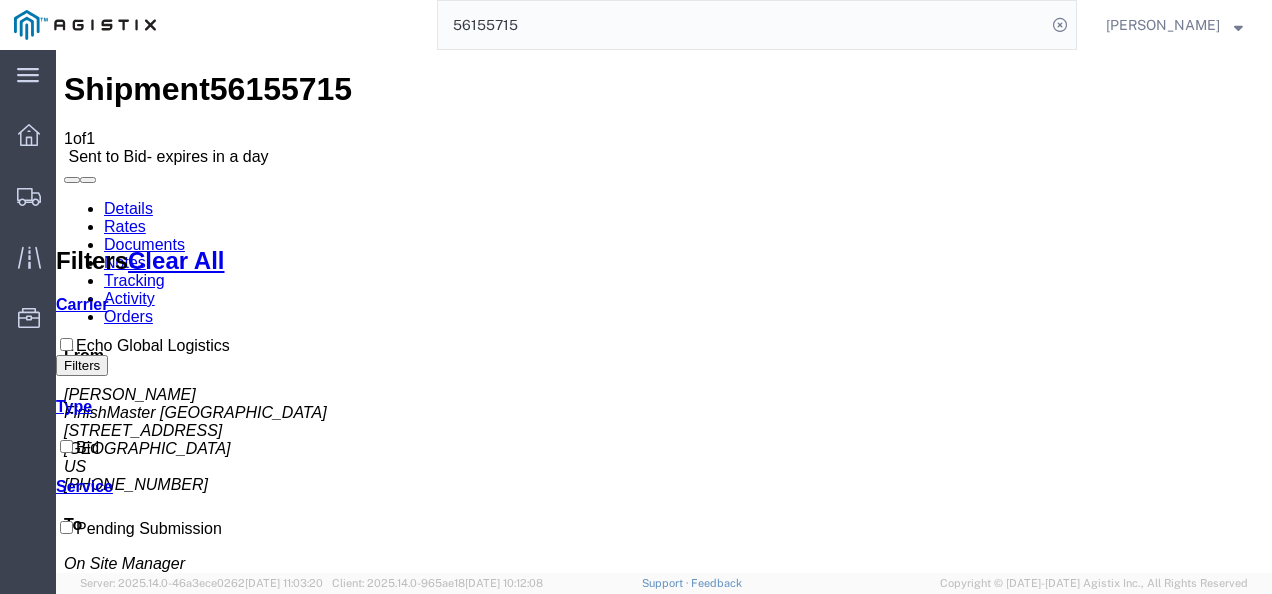 click on "Shipment  56155715 1
of
1   Sent to Bid  - expires in a day Details Rates Documents Notes Tracking Activity Orders From Joshua Vrooman FinishMaster Grand Rapids 4259 40th St. SE Kentwood, MI 49512 US 616-552-61811 To On Site Manager LKQ Corporation 5830 A Green Pointe Drive S S...
Groveport, OH 43125 US 614-489-5349 Other details Reference #: 56155715 Ship Date/Time: 07/14/2025 Mode: Truckload Created By: Agistix Truckload Services Created By Email:
offline_notificatio...
Carrier Information Tracking No:  Contact Name:  Contact Phone:  Service Level:  Carrier: N/A Transit status:  Please fix the following errors Rates Filter Filters Clear All Cost  -
Transit Days Carrier   Echo Global Logistics Filters Type   Bid Service   Pending Submission Search: Carrier Service Estimated Transit Transit Days Type Cost Confirm Echo Global Logistics Pending Submission Bid
No Bid
To" at bounding box center [664, 887] 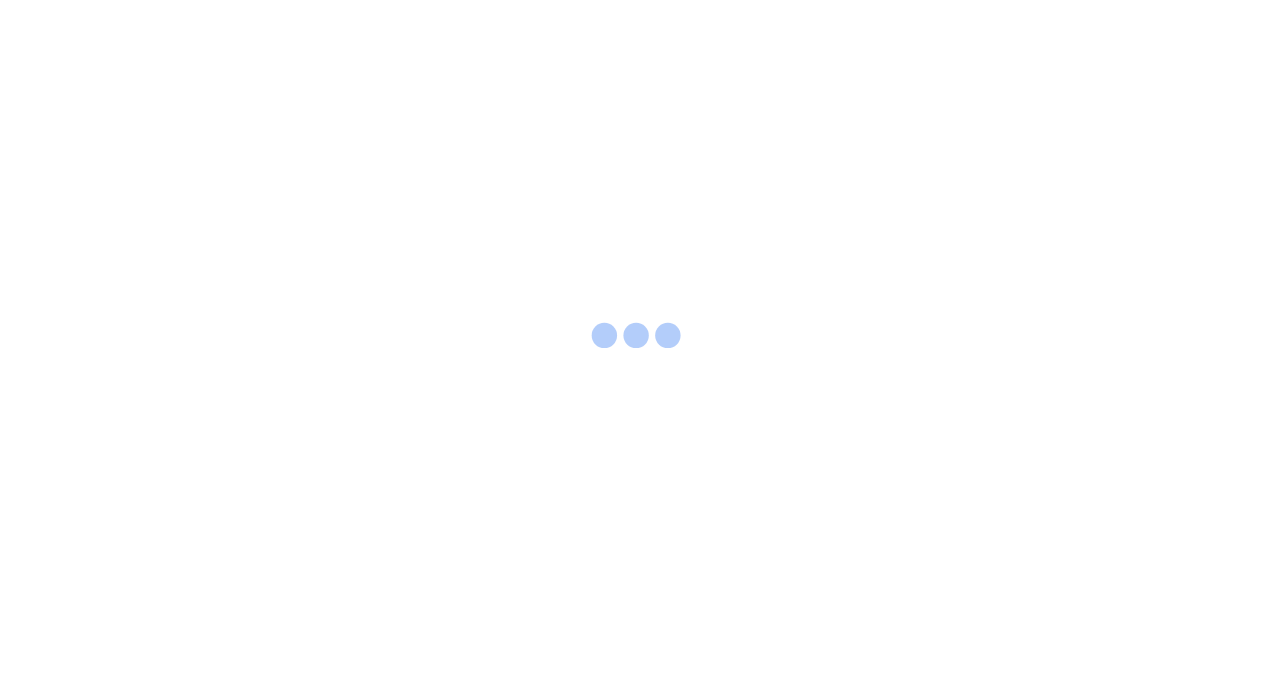 scroll, scrollTop: 0, scrollLeft: 0, axis: both 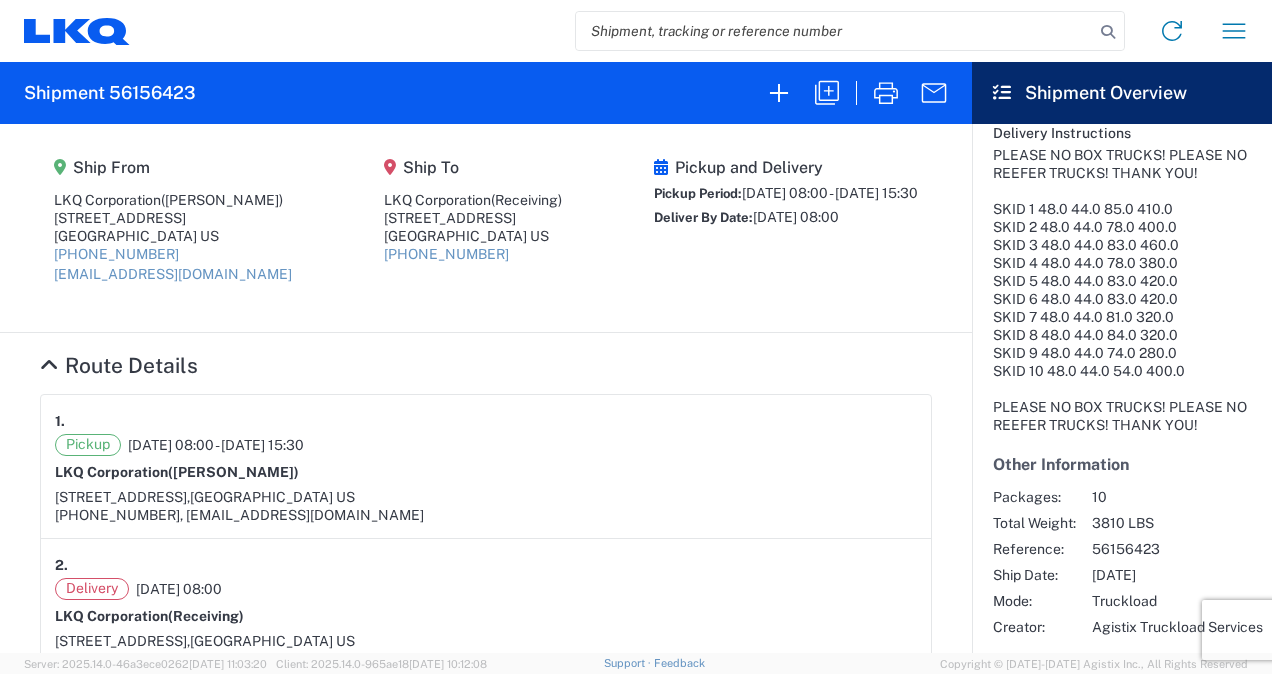 click on "1." at bounding box center (486, 421) 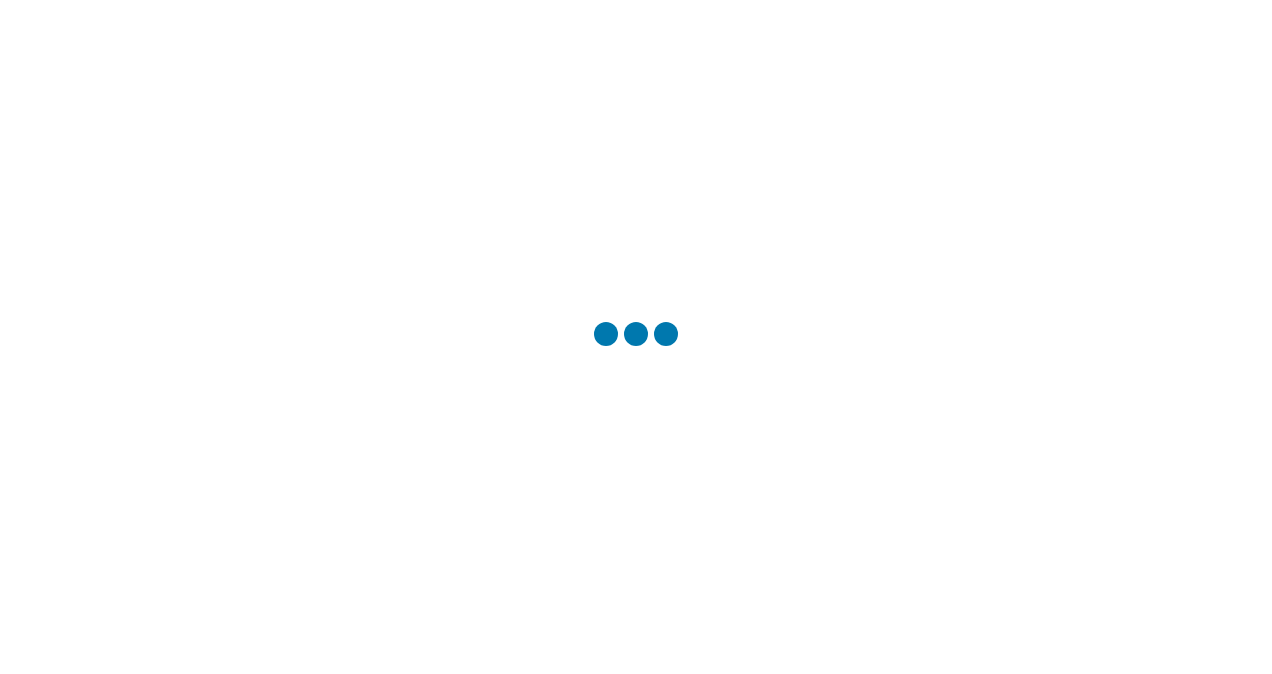 scroll, scrollTop: 0, scrollLeft: 0, axis: both 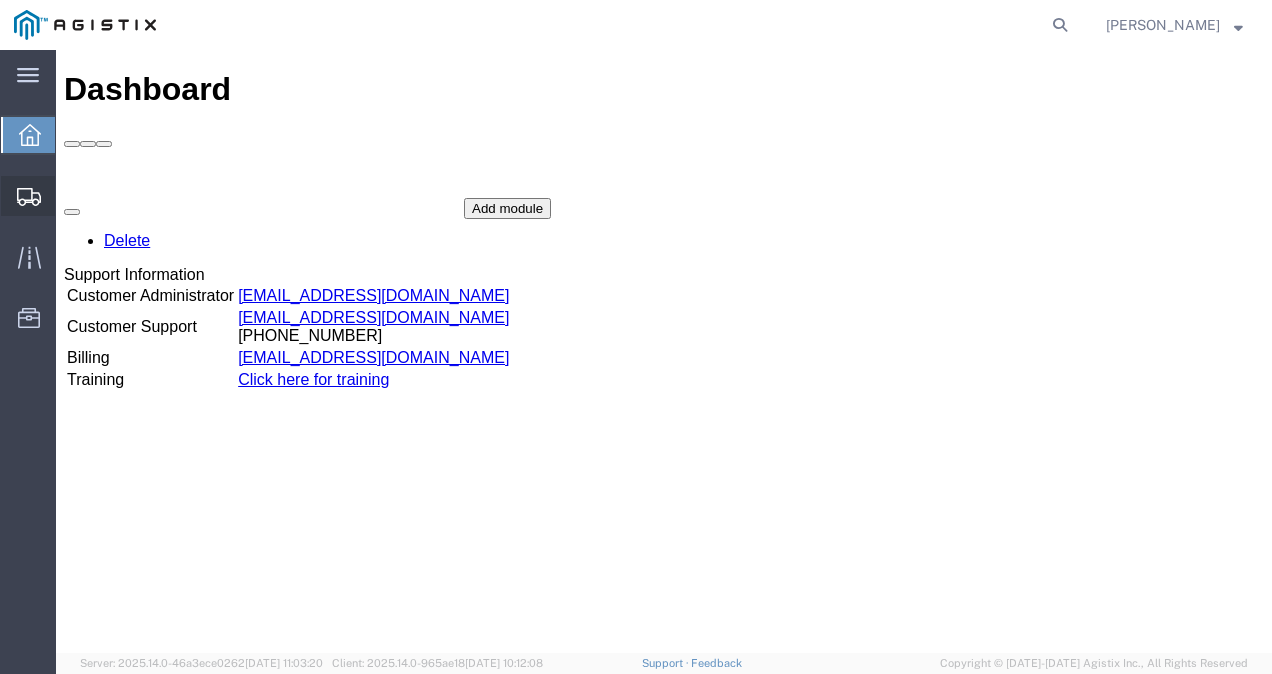 click on "Shipments" 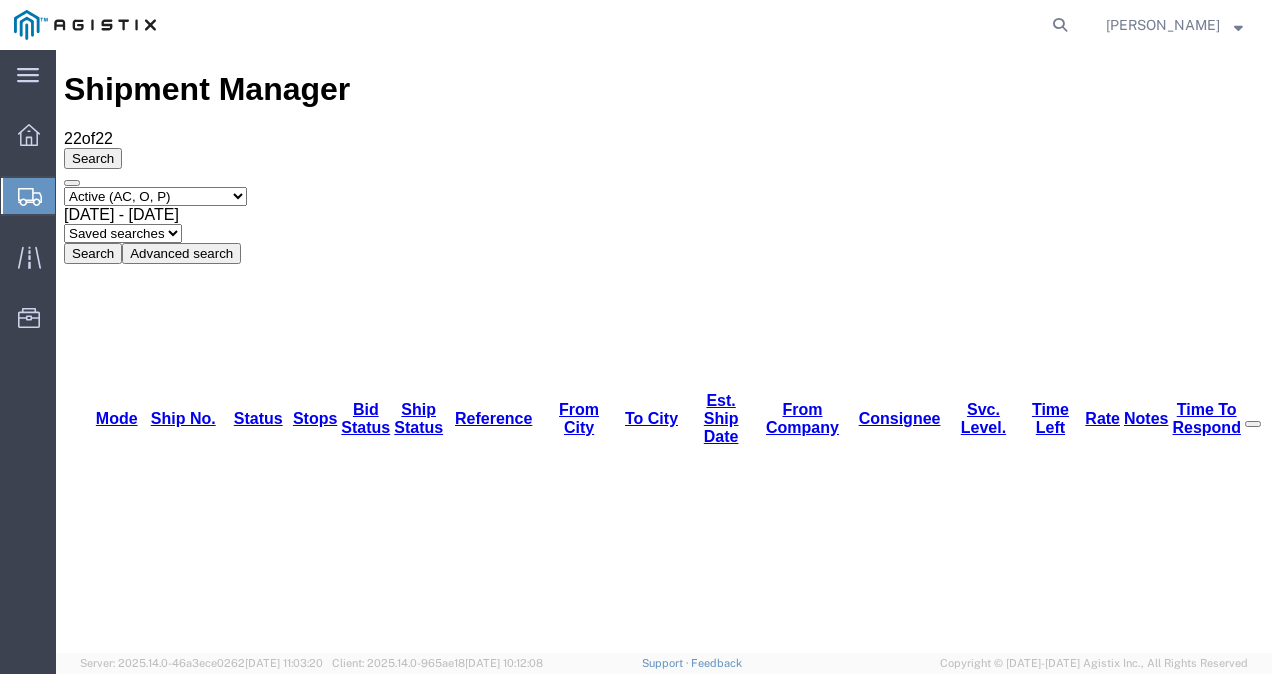 click on "56155360" at bounding box center [161, 1468] 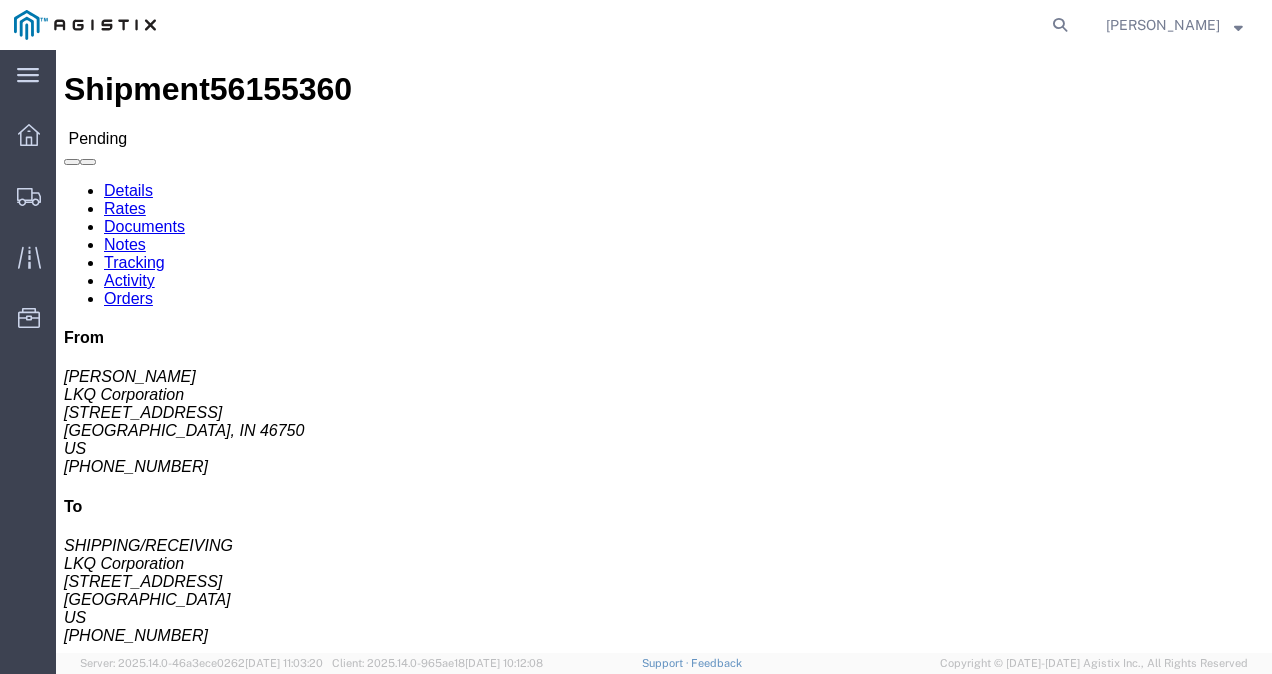 click on "Enter / Modify Bid" 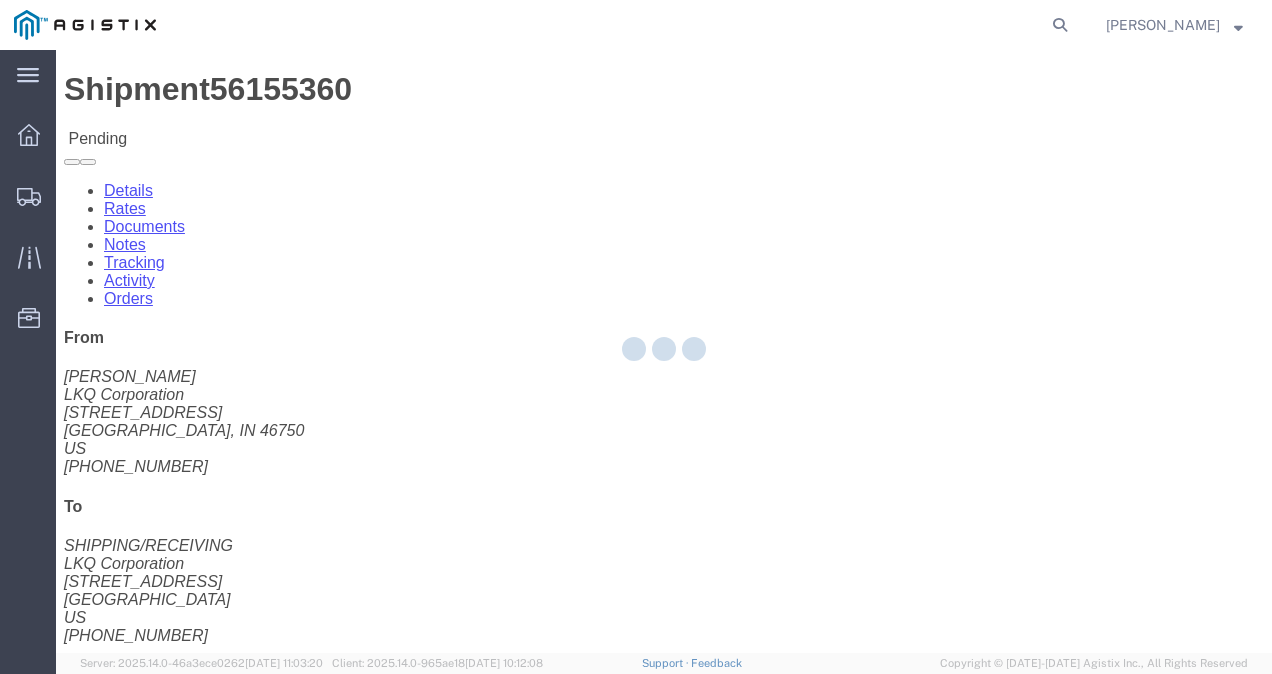 select on "4622" 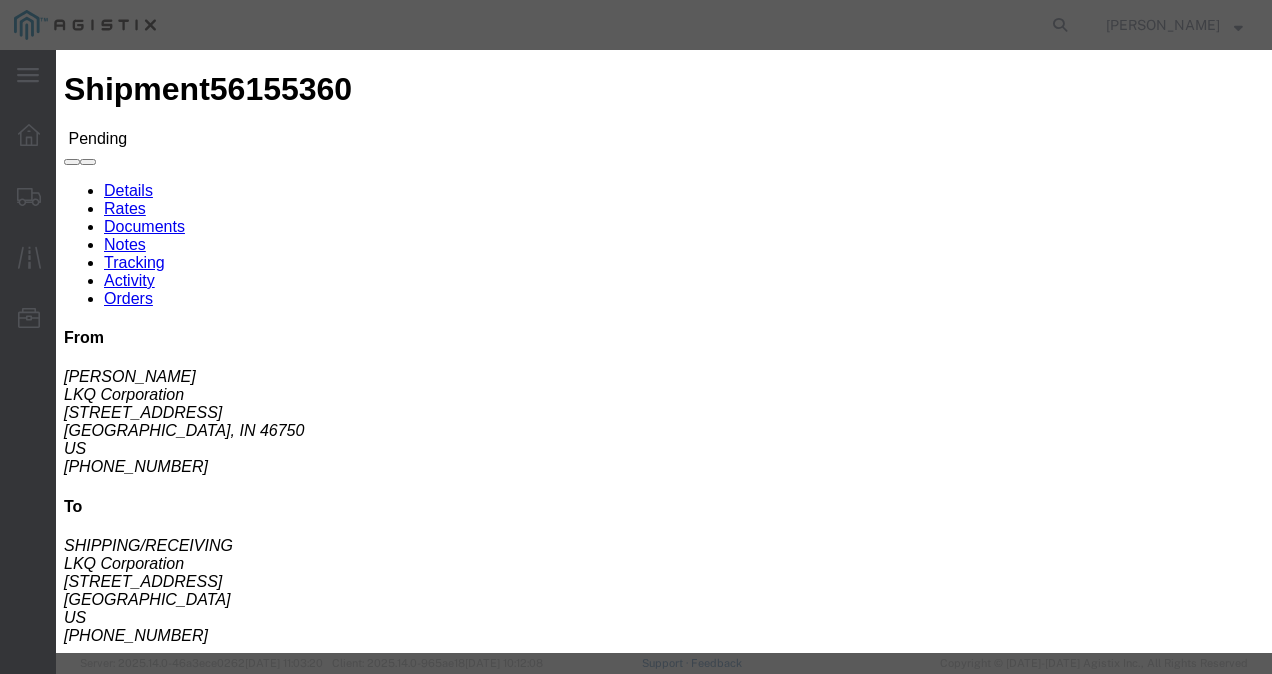 click on "ks_ga -
Echo Global Logistics -
TL Standard 3 - 5 Day" 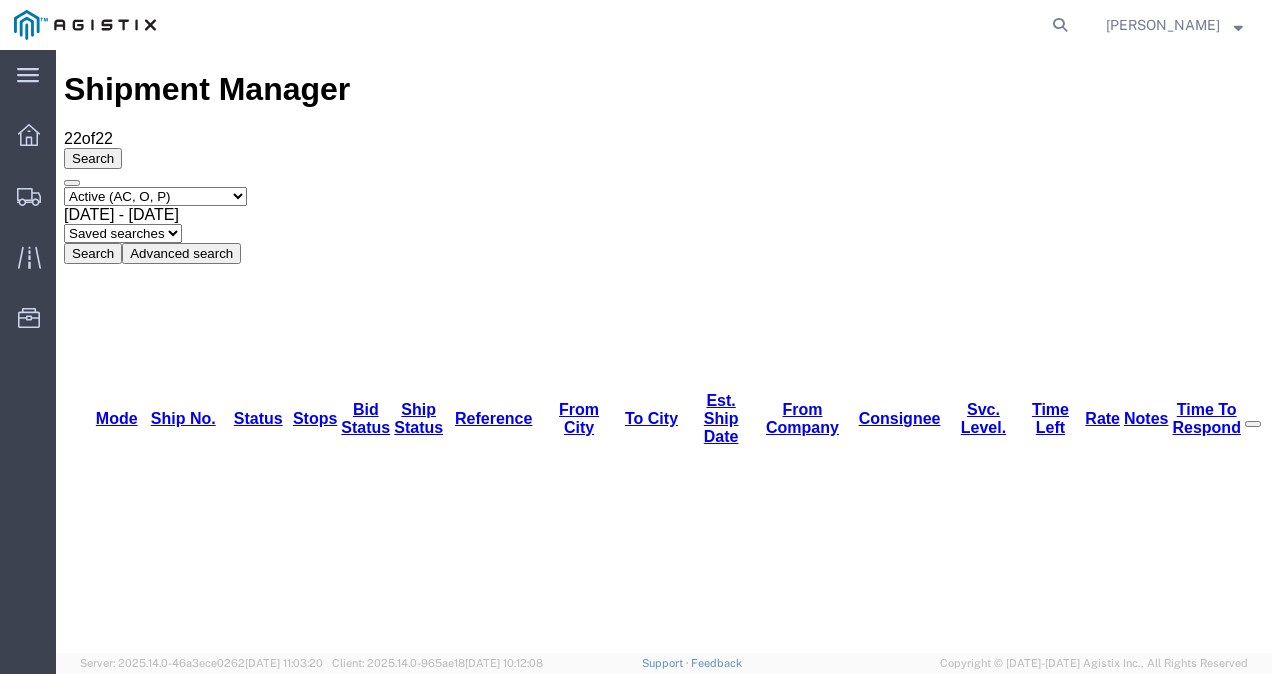 click on "Select status
Active (AC, O, P) All Approved Awaiting Confirmation (AC) Booked Canceled Closed Delivered Denied Expired Ignored Lost On Hold Open (O) Partial Delivery Pending (P) Shipped Withdrawn [DATE] - [DATE] Saved searches ALL Truckload Open Truckload Search
Advanced search" at bounding box center [664, 225] 